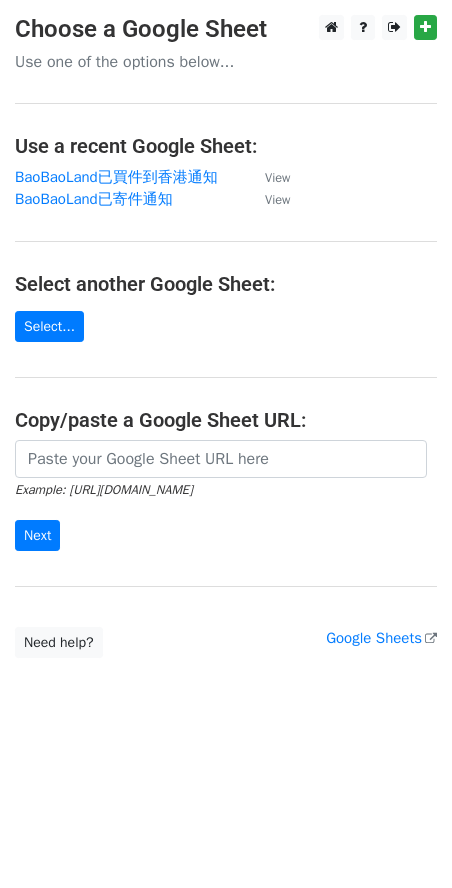 scroll, scrollTop: 0, scrollLeft: 0, axis: both 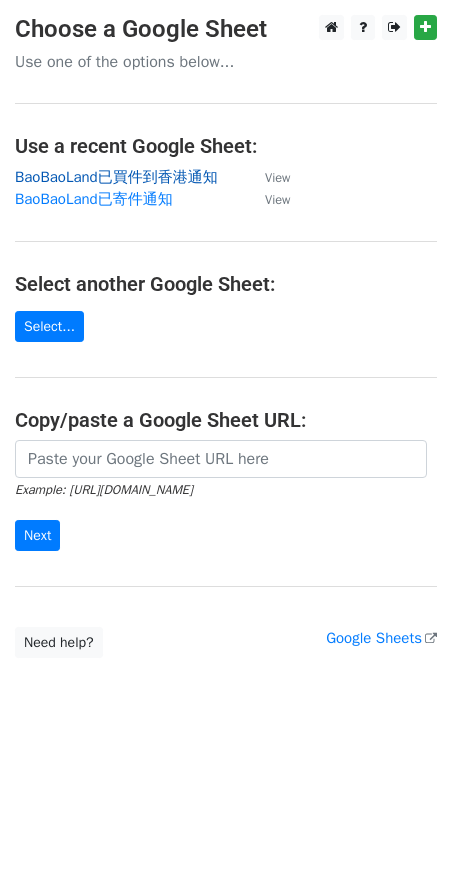 click on "BaoBaoLand已買件到香港通知" at bounding box center [116, 177] 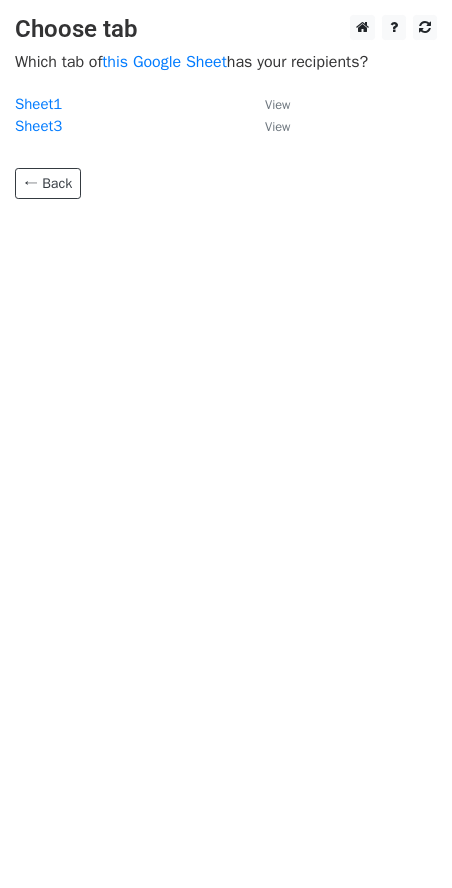scroll, scrollTop: 0, scrollLeft: 0, axis: both 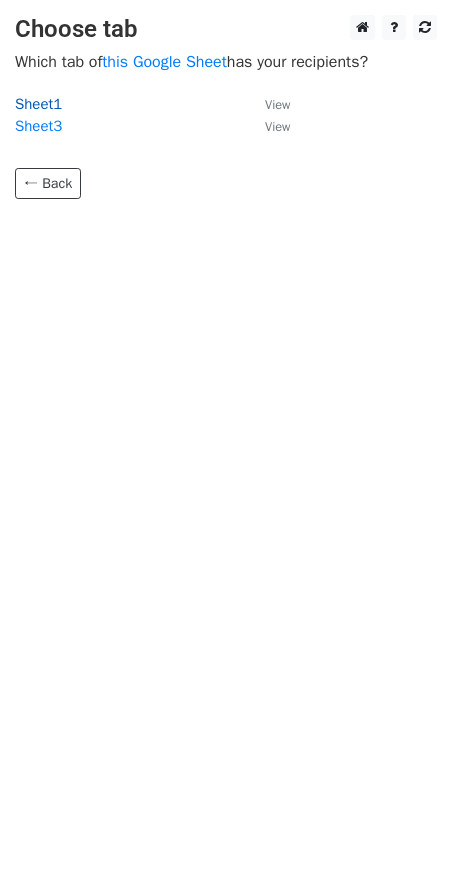 click on "Sheet1" at bounding box center [38, 104] 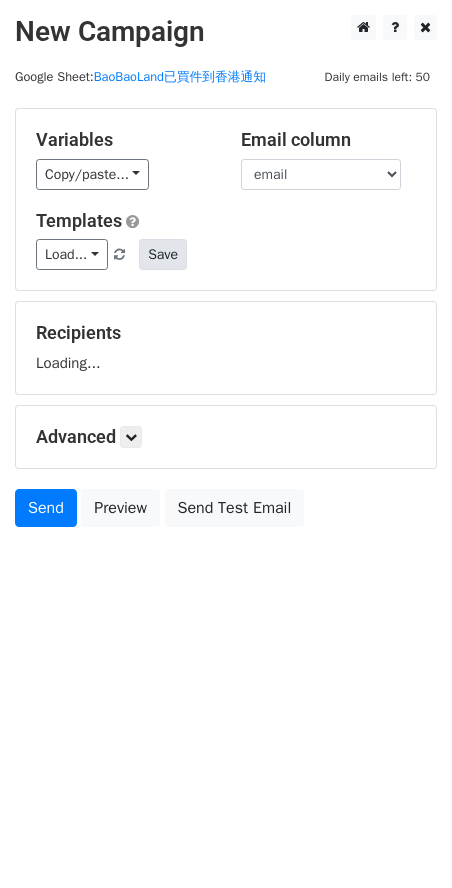 scroll, scrollTop: 0, scrollLeft: 0, axis: both 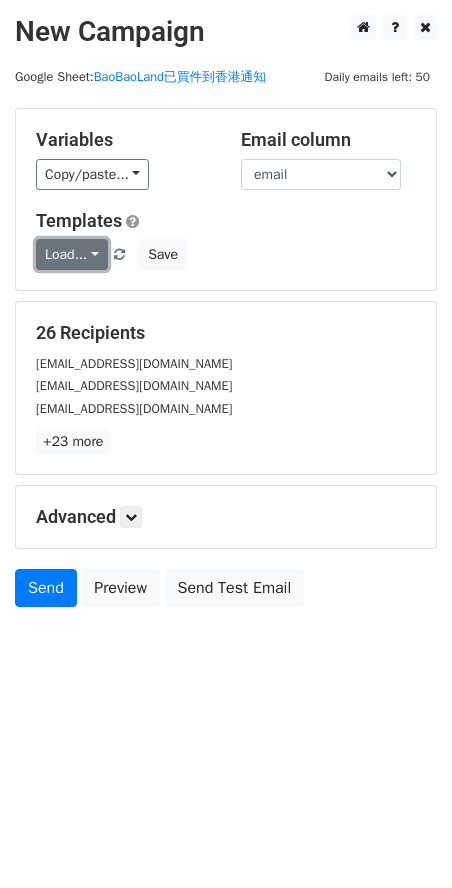 click on "Load..." at bounding box center [72, 254] 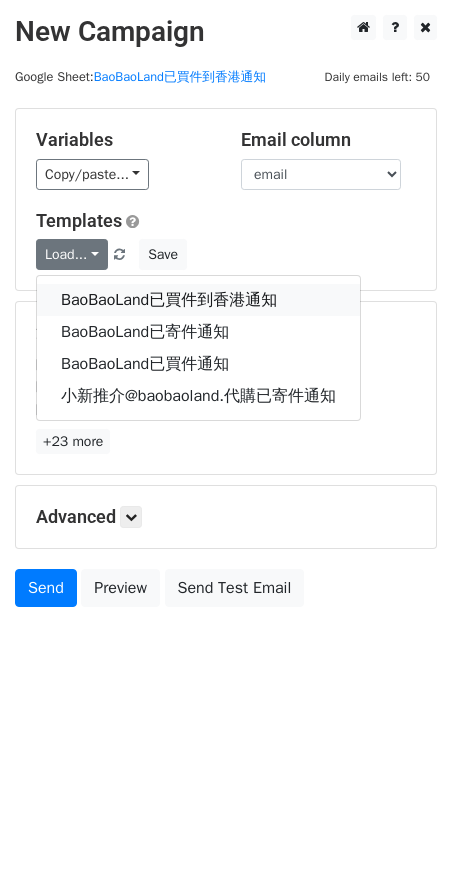 click on "BaoBaoLand已買件到香港通知" at bounding box center (198, 300) 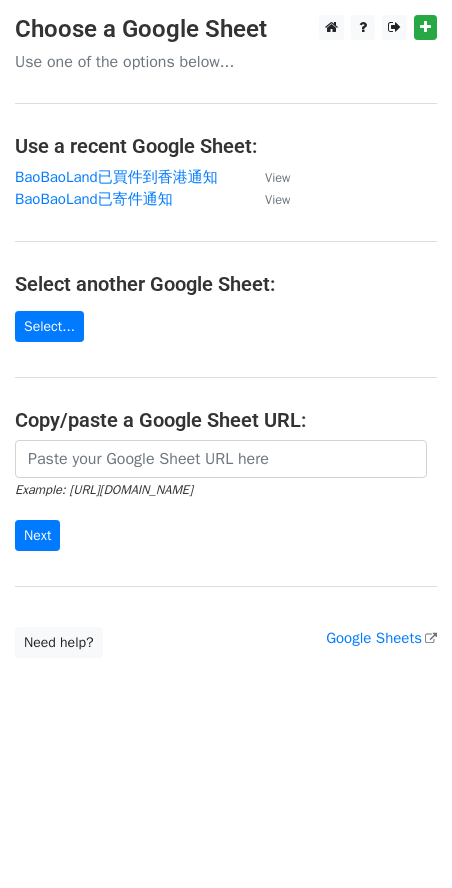 scroll, scrollTop: 0, scrollLeft: 0, axis: both 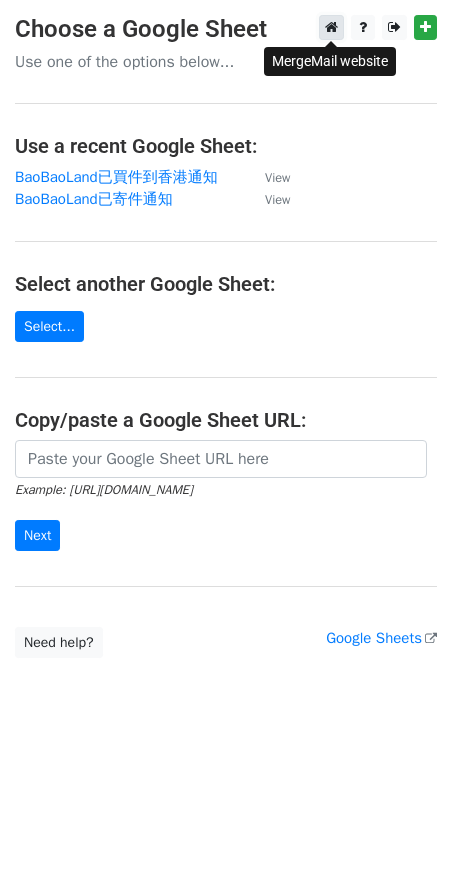 click at bounding box center [331, 27] 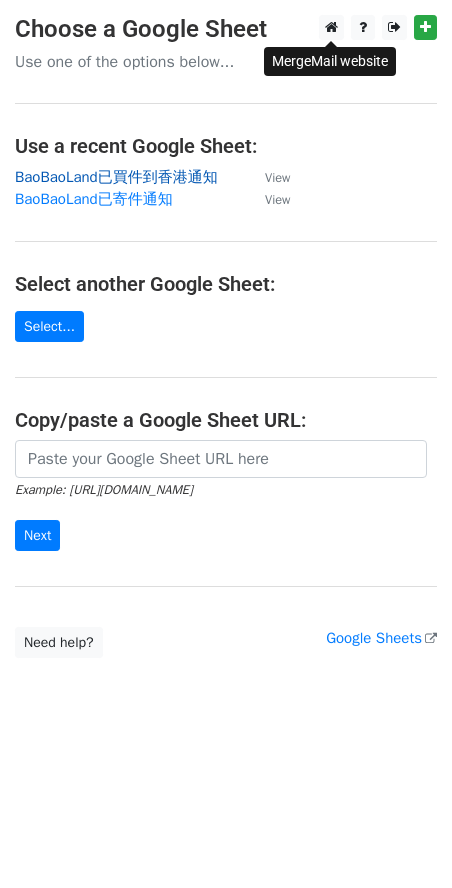 click on "BaoBaoLand已買件到香港通知" at bounding box center (116, 177) 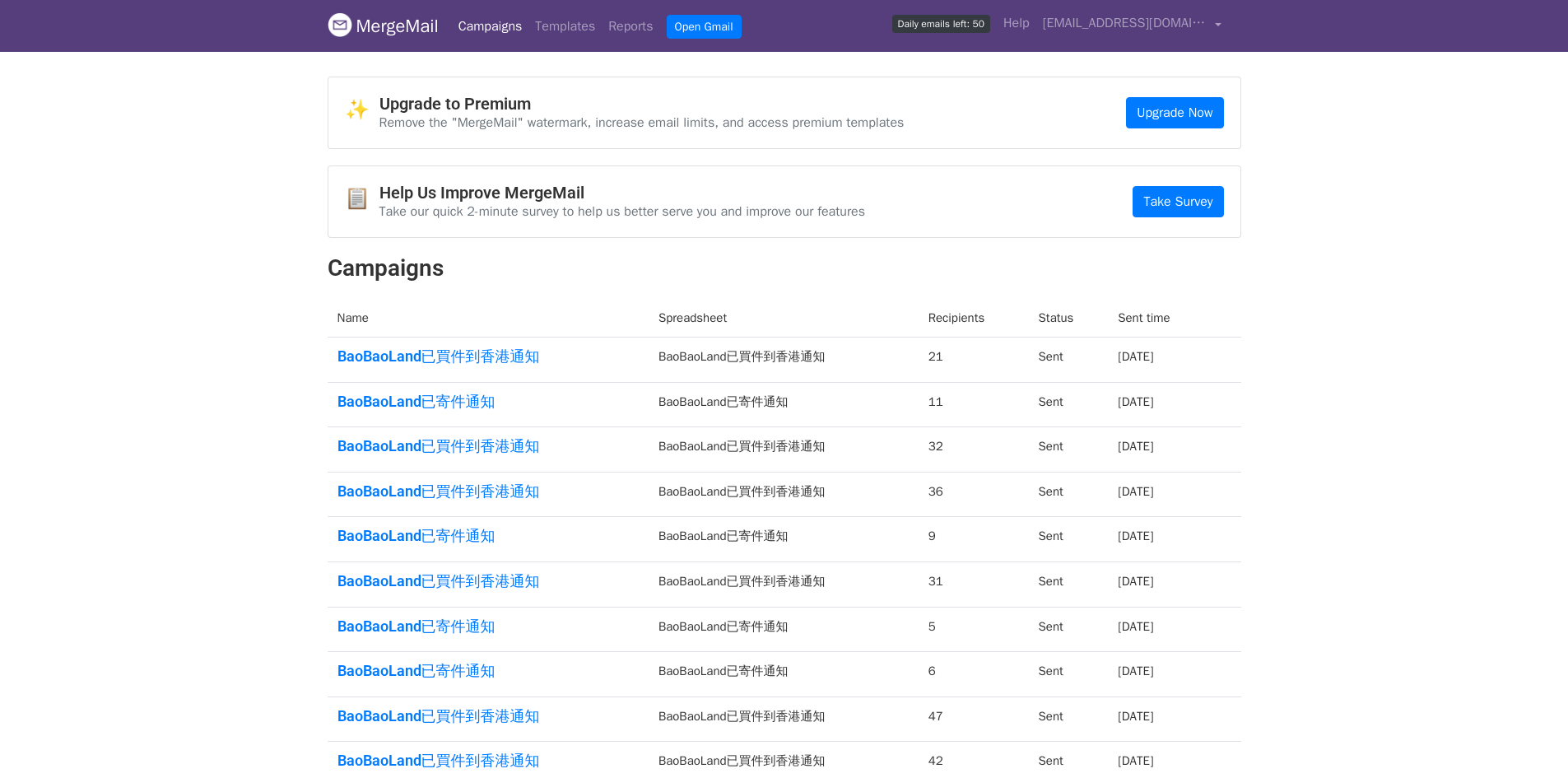 scroll, scrollTop: 0, scrollLeft: 0, axis: both 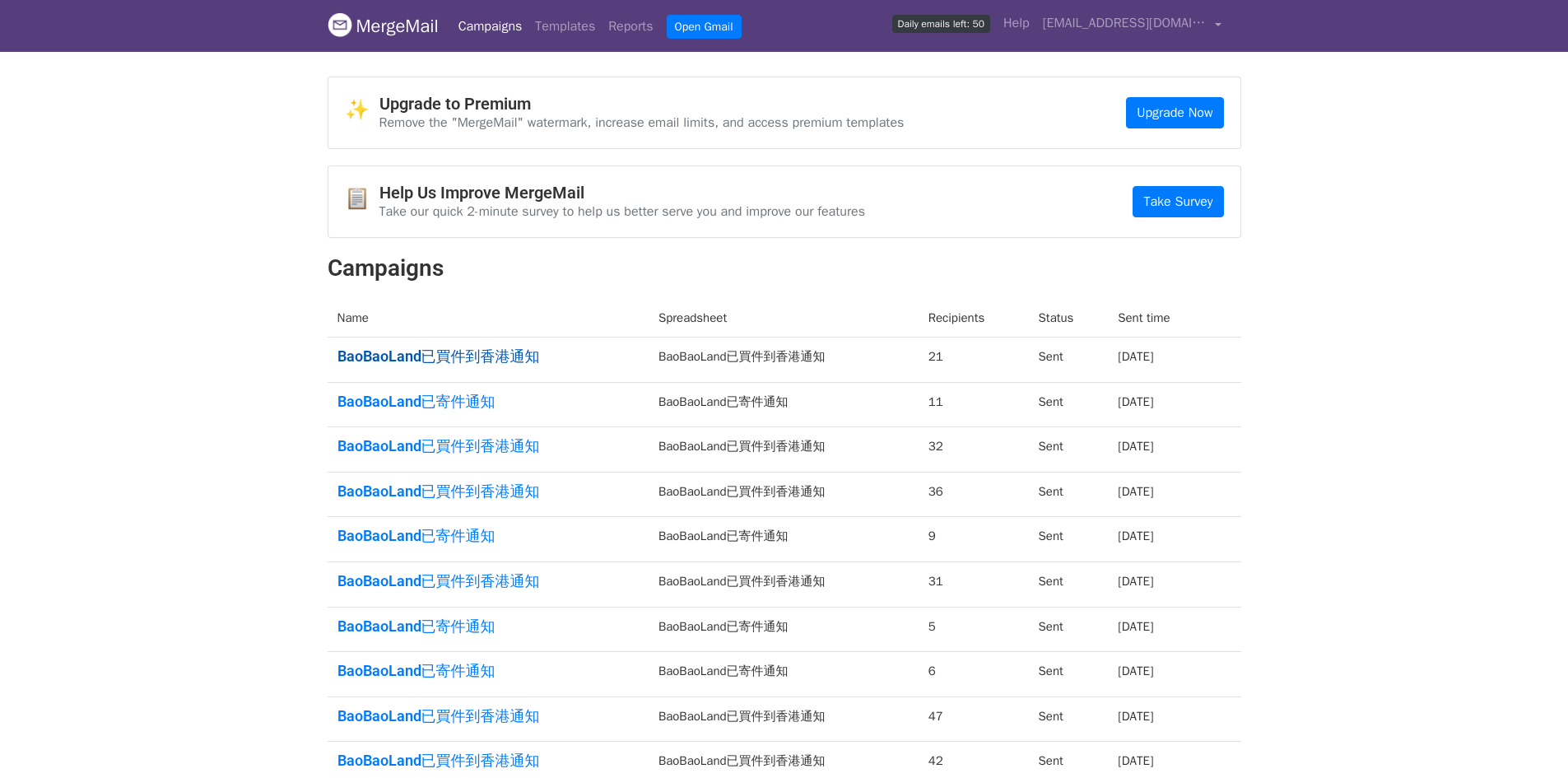 click on "BaoBaoLand已買件到香港通知" at bounding box center [488, 356] 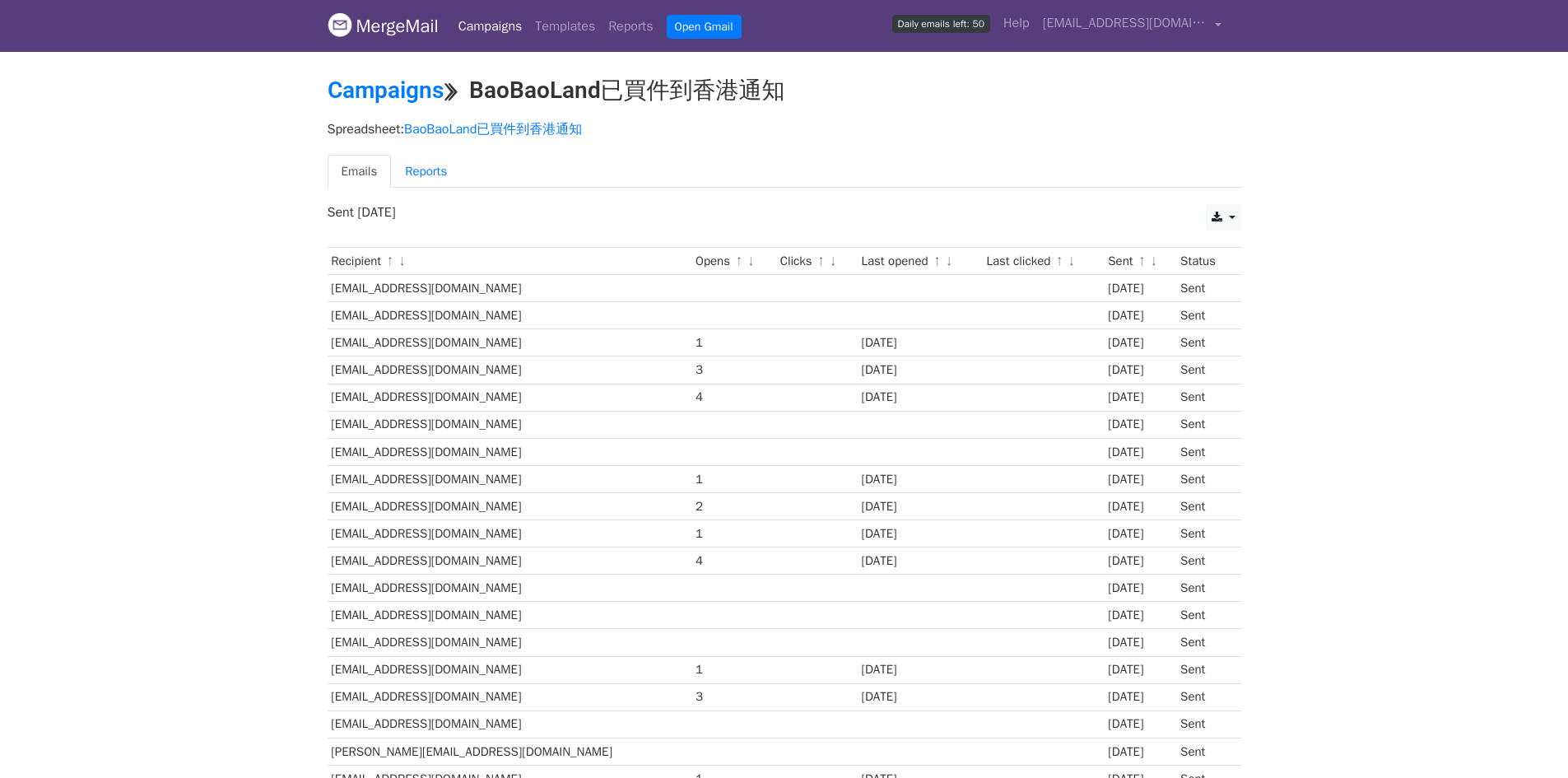 scroll, scrollTop: 0, scrollLeft: 0, axis: both 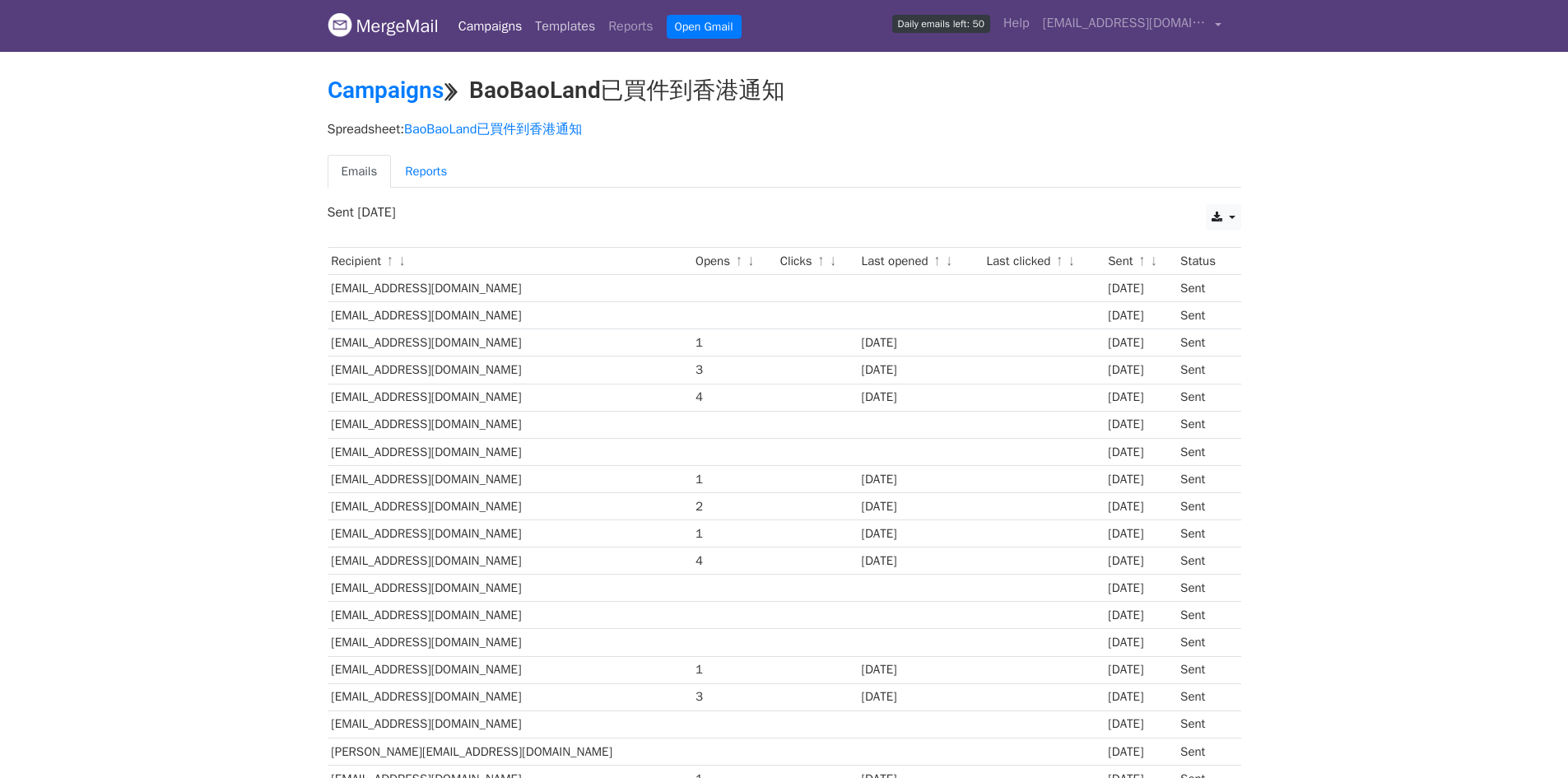 click on "Templates" at bounding box center (565, 26) 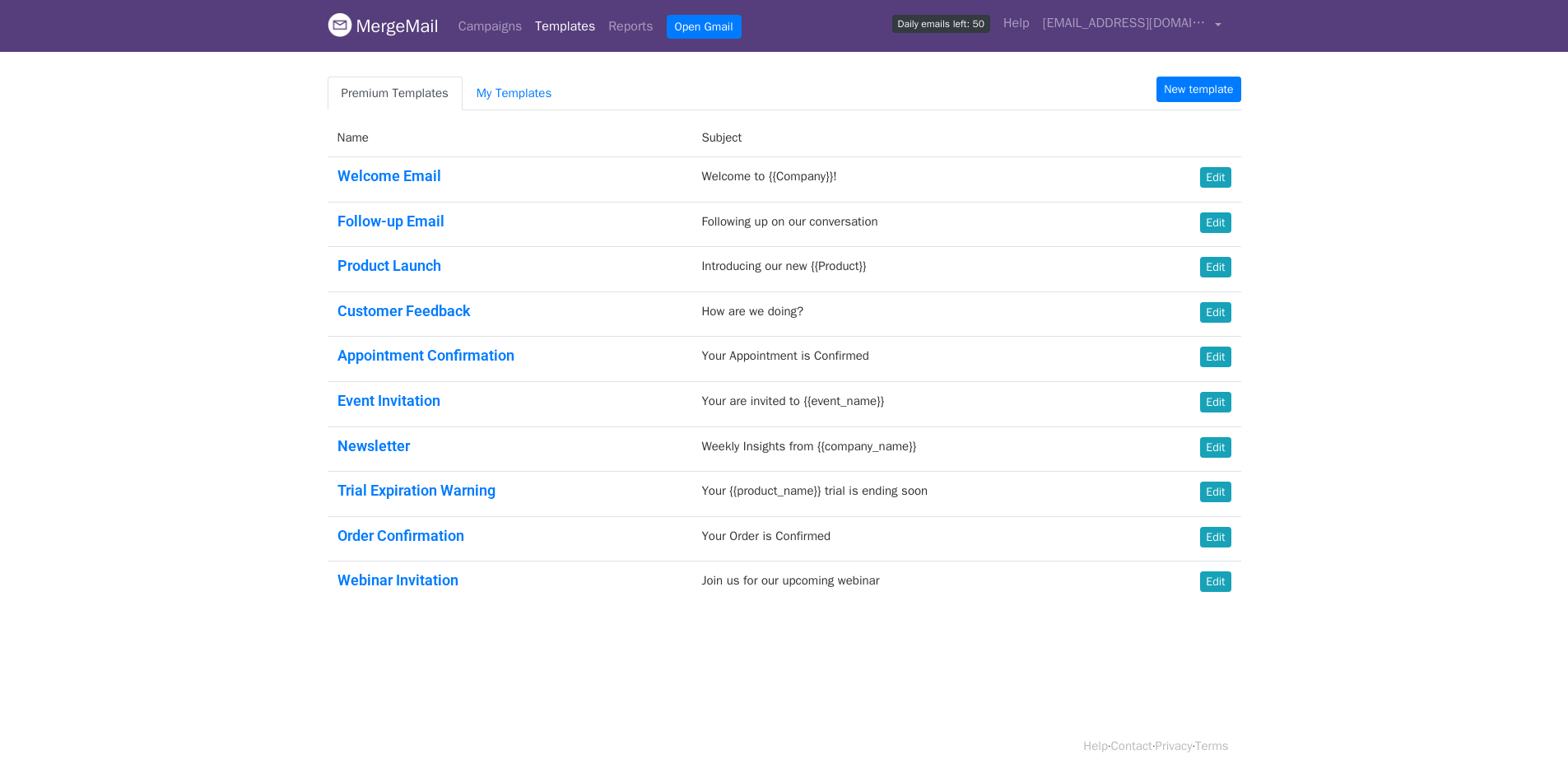 scroll, scrollTop: 0, scrollLeft: 0, axis: both 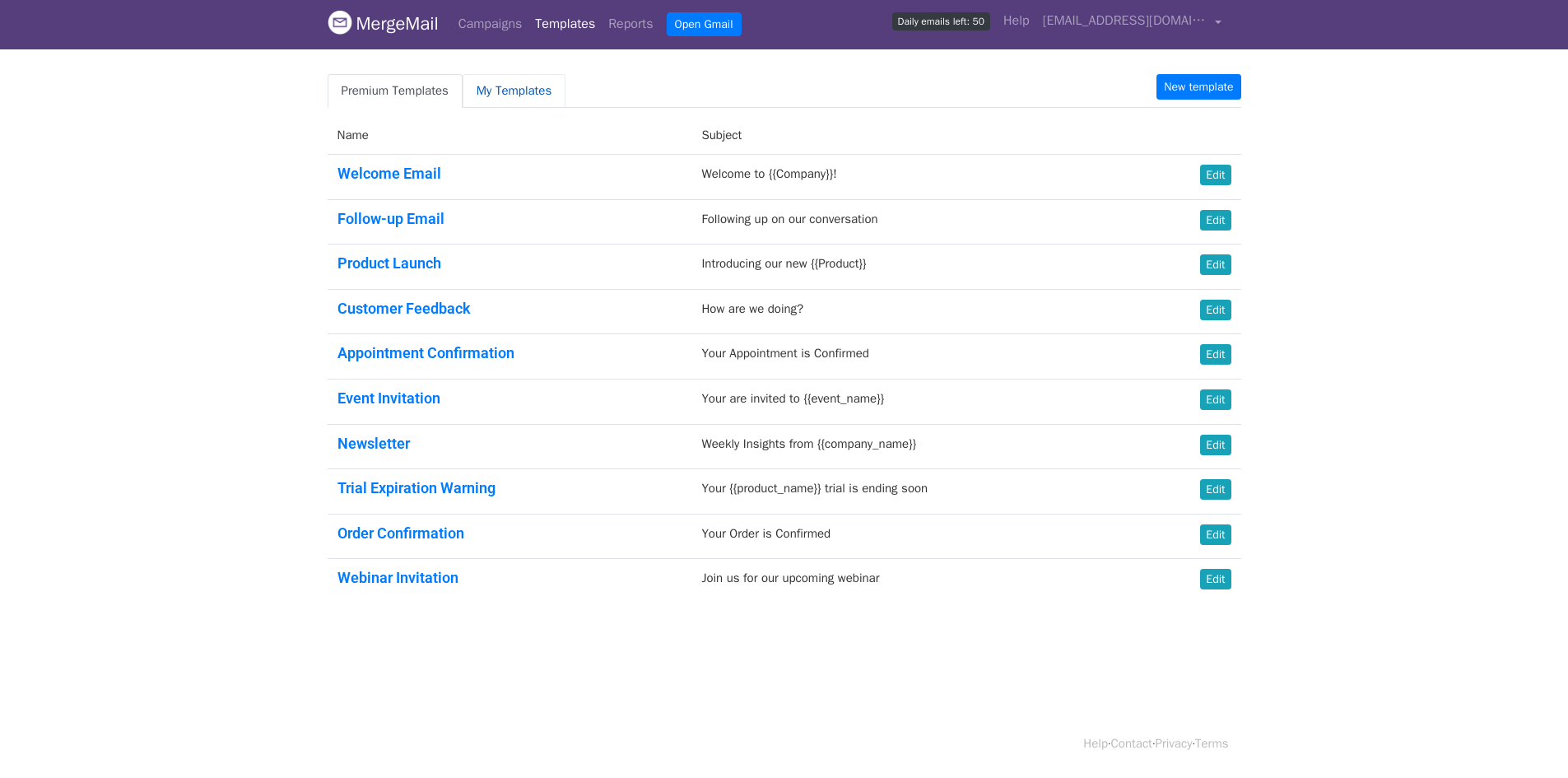 click on "My Templates" at bounding box center [514, 91] 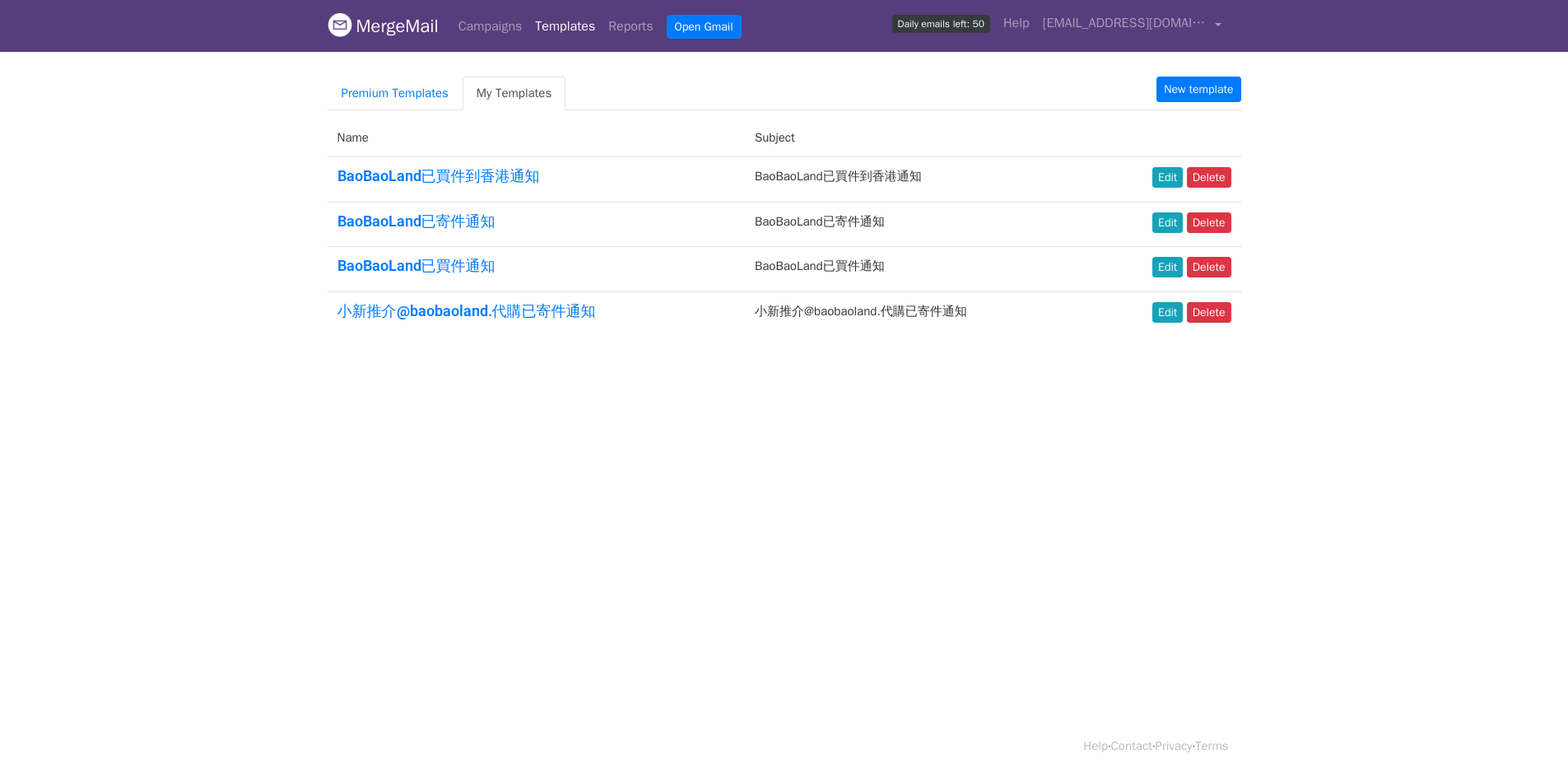 scroll, scrollTop: 0, scrollLeft: 0, axis: both 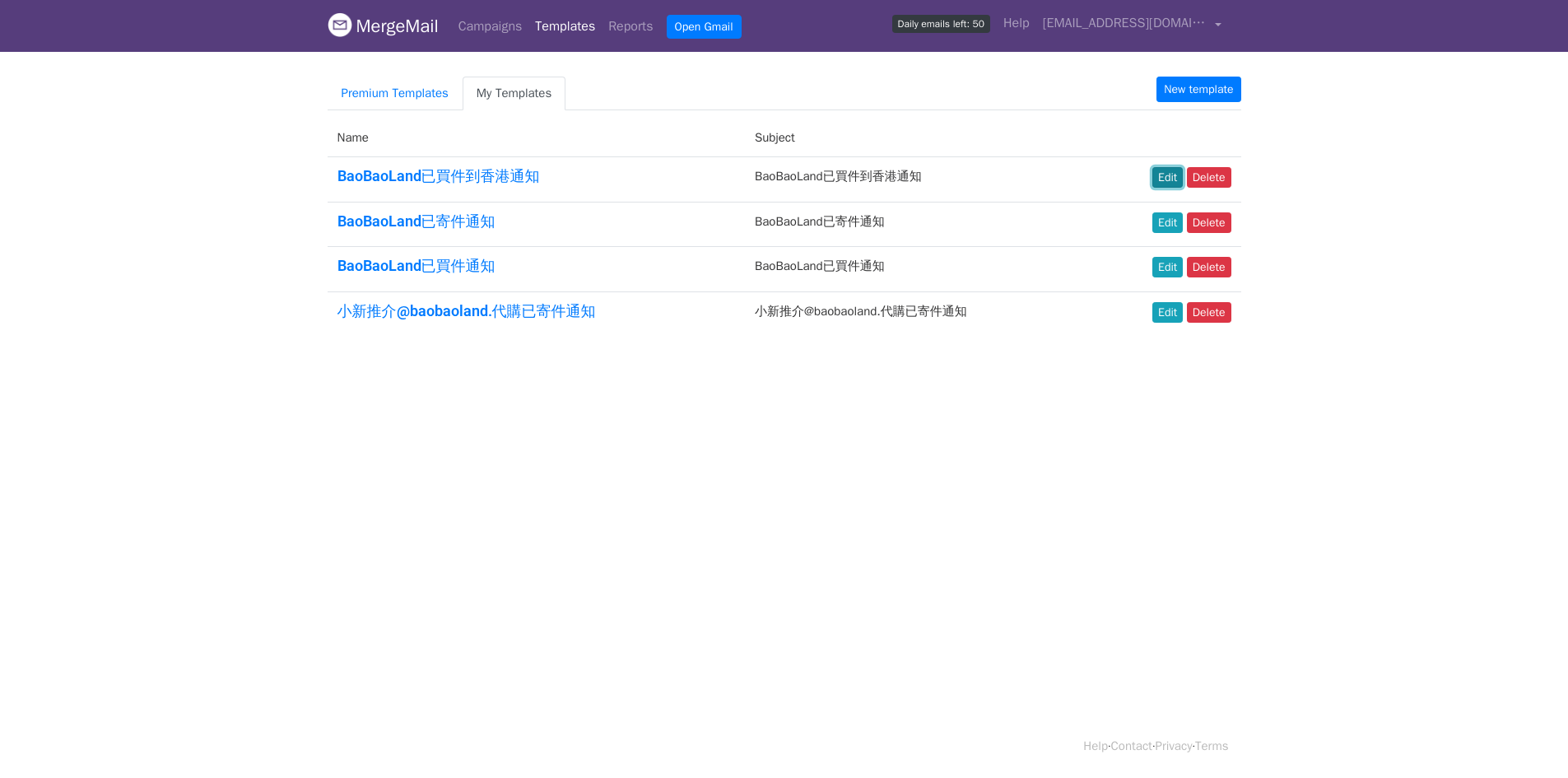 click on "Edit" at bounding box center (1167, 177) 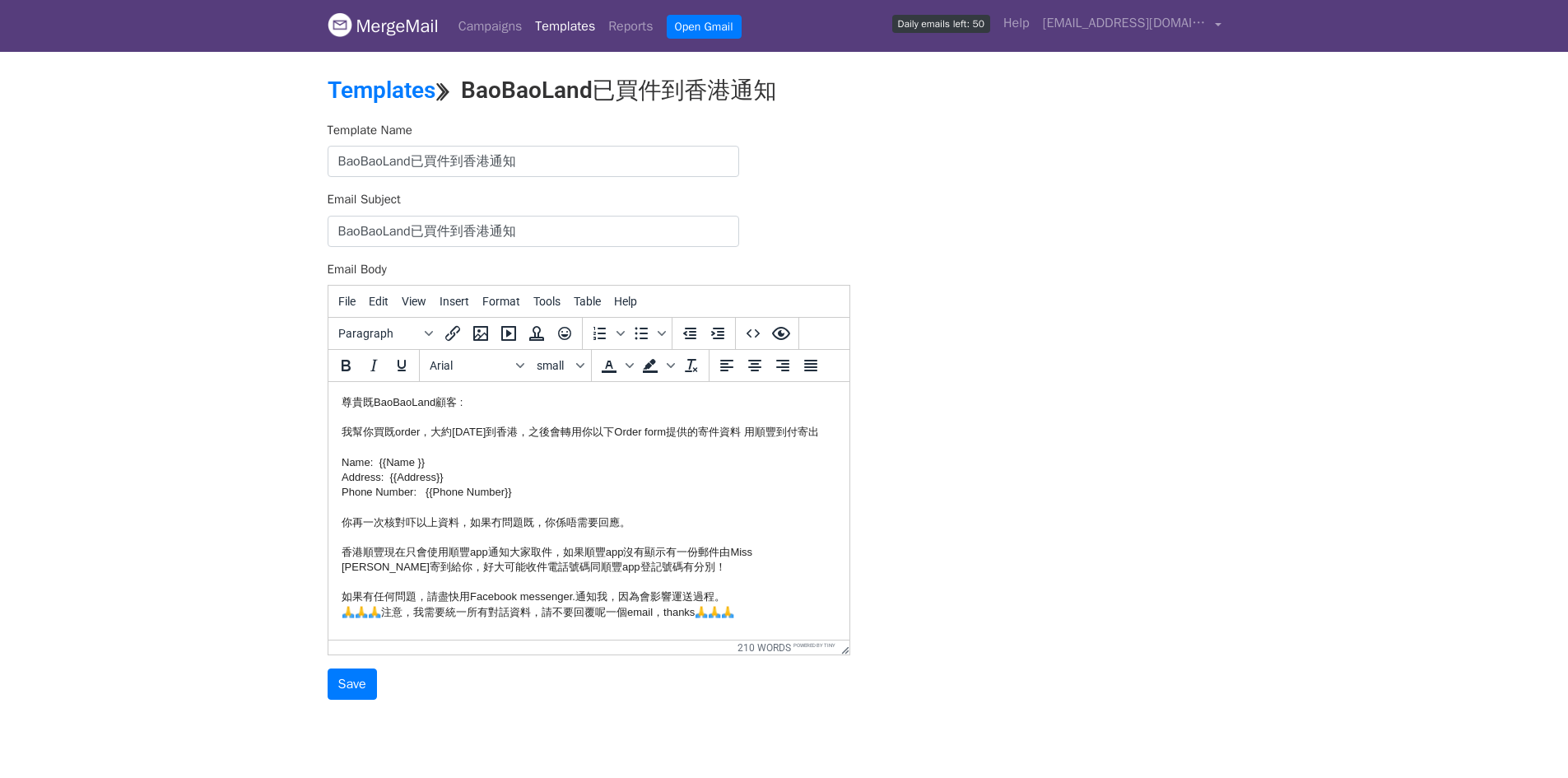 scroll, scrollTop: 0, scrollLeft: 0, axis: both 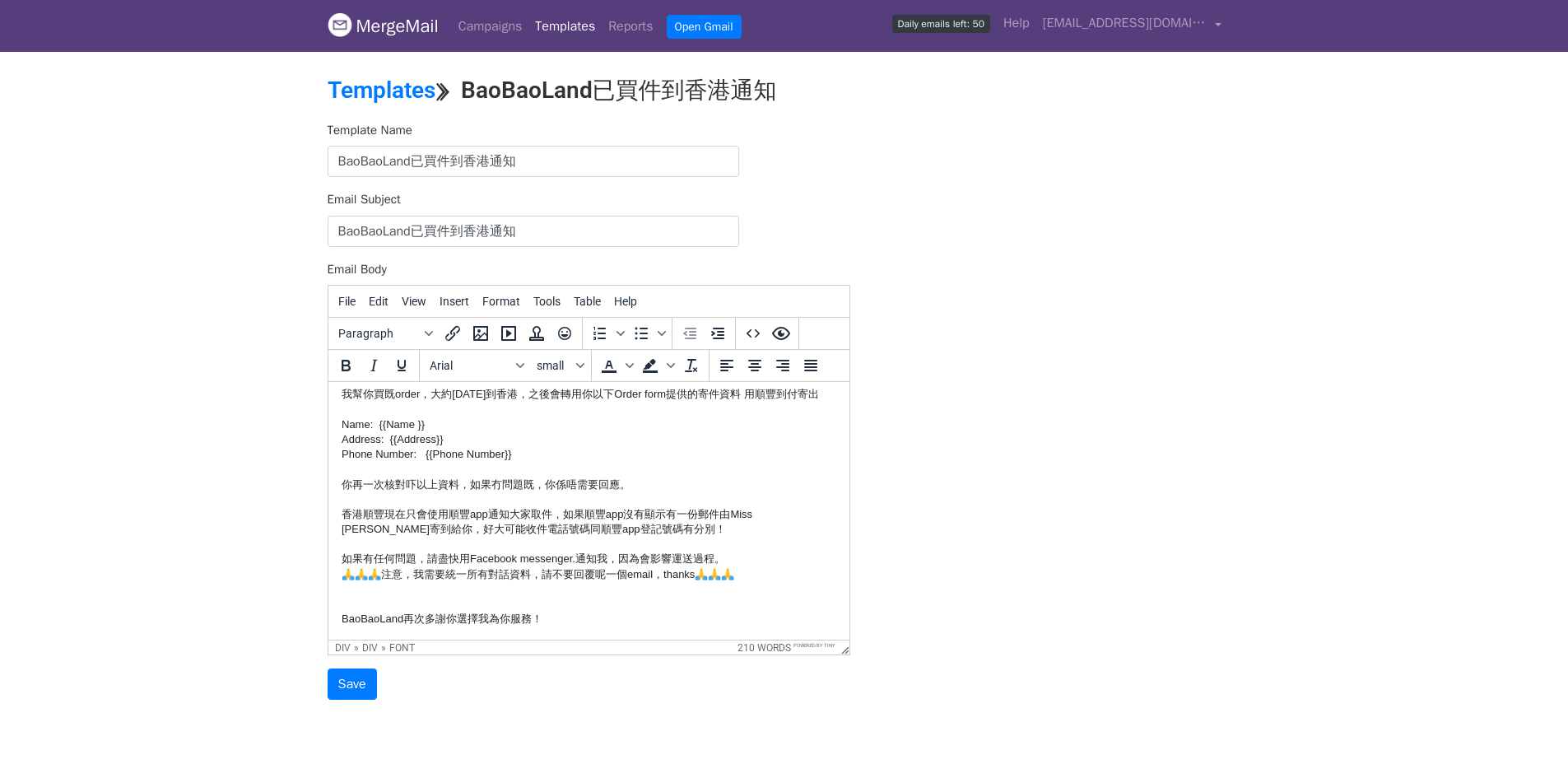click on "香港順豐現在只會使用順豐app通知大家取件，如果順豐app沒有顯示有一份郵件由Miss Chu寄到給你，好大可能收件電話號碼同順豐app登記號碼有分別！" at bounding box center [588, 522] 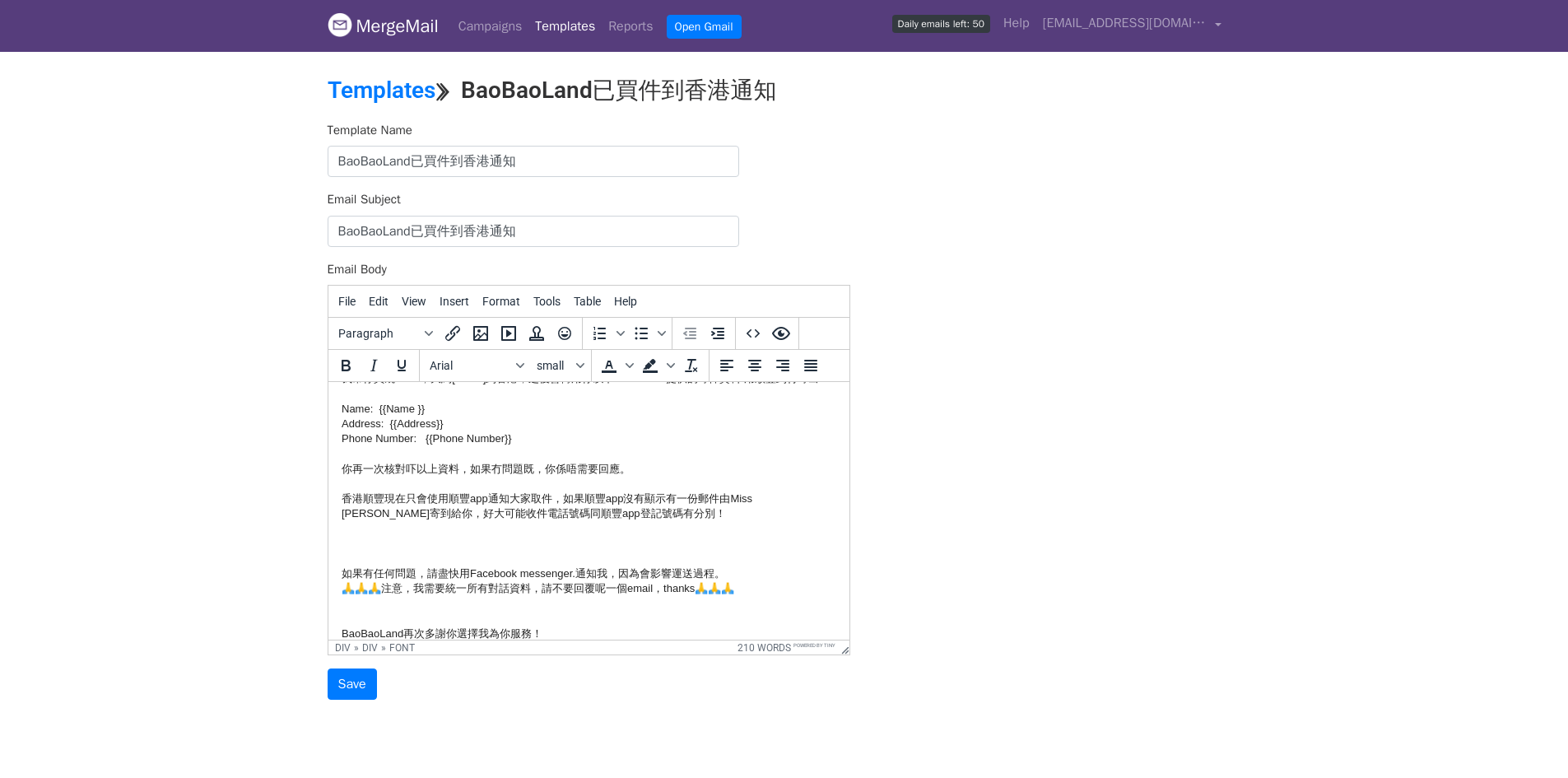 paste 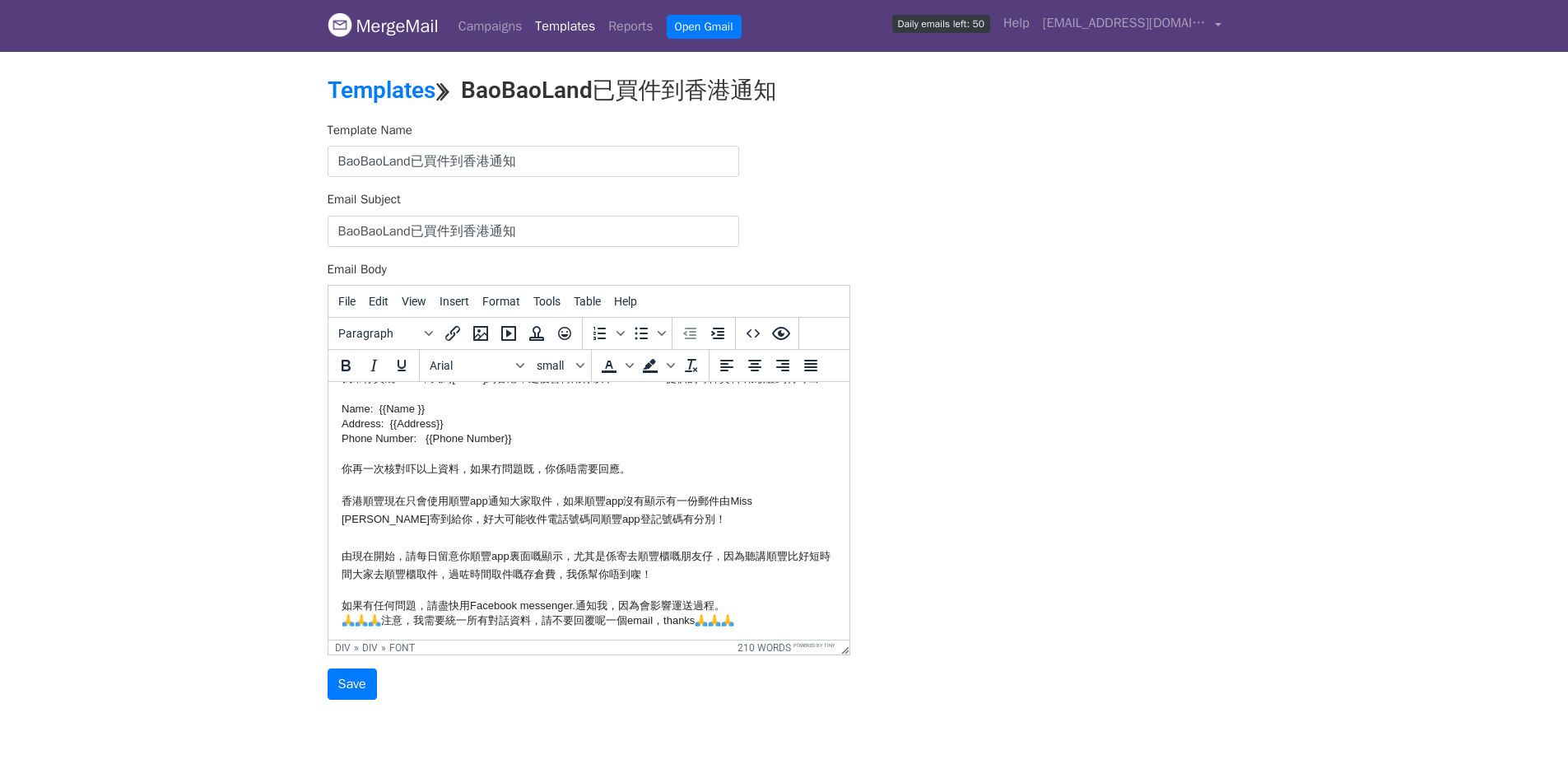 type 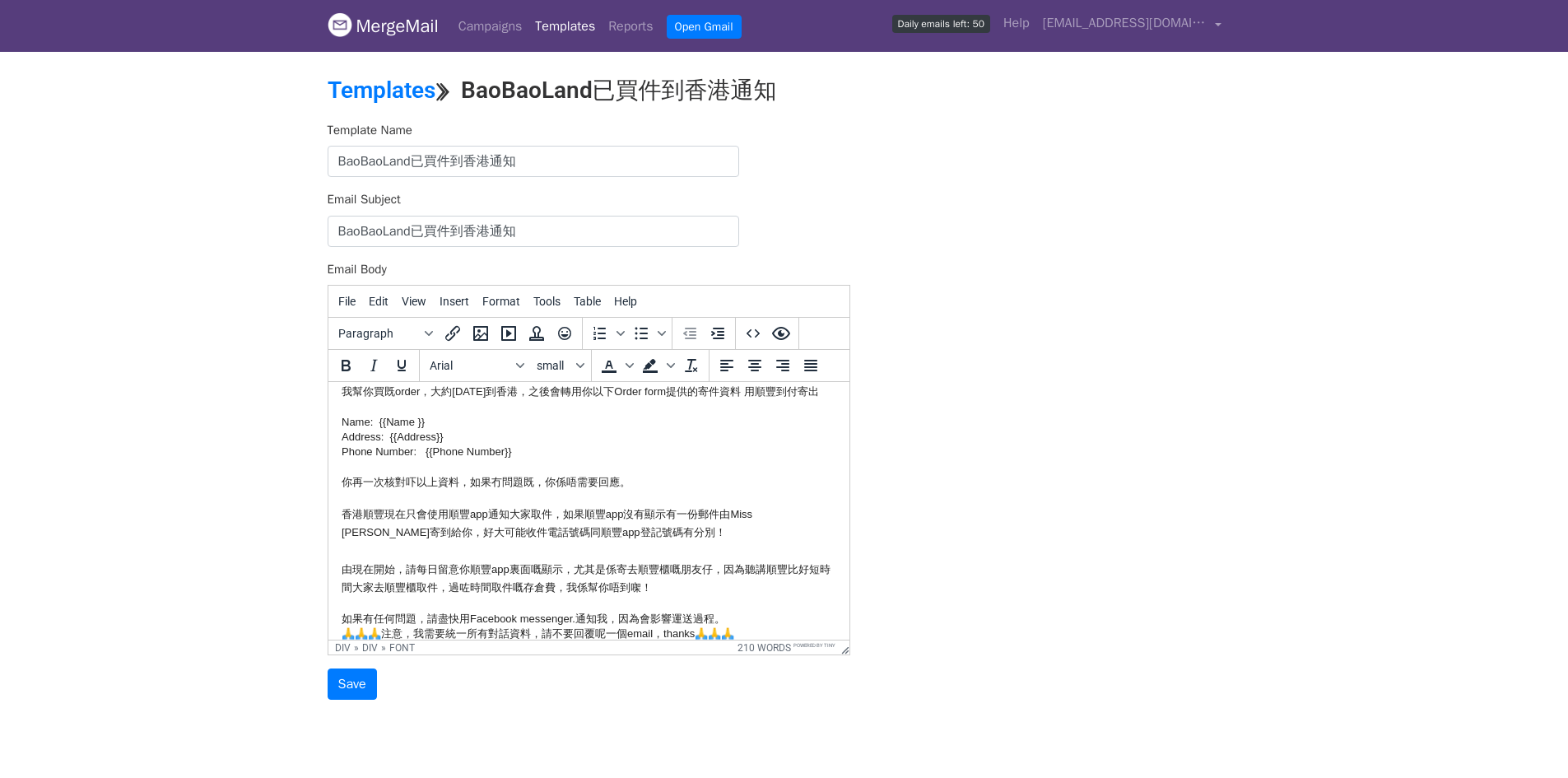 scroll, scrollTop: 0, scrollLeft: 0, axis: both 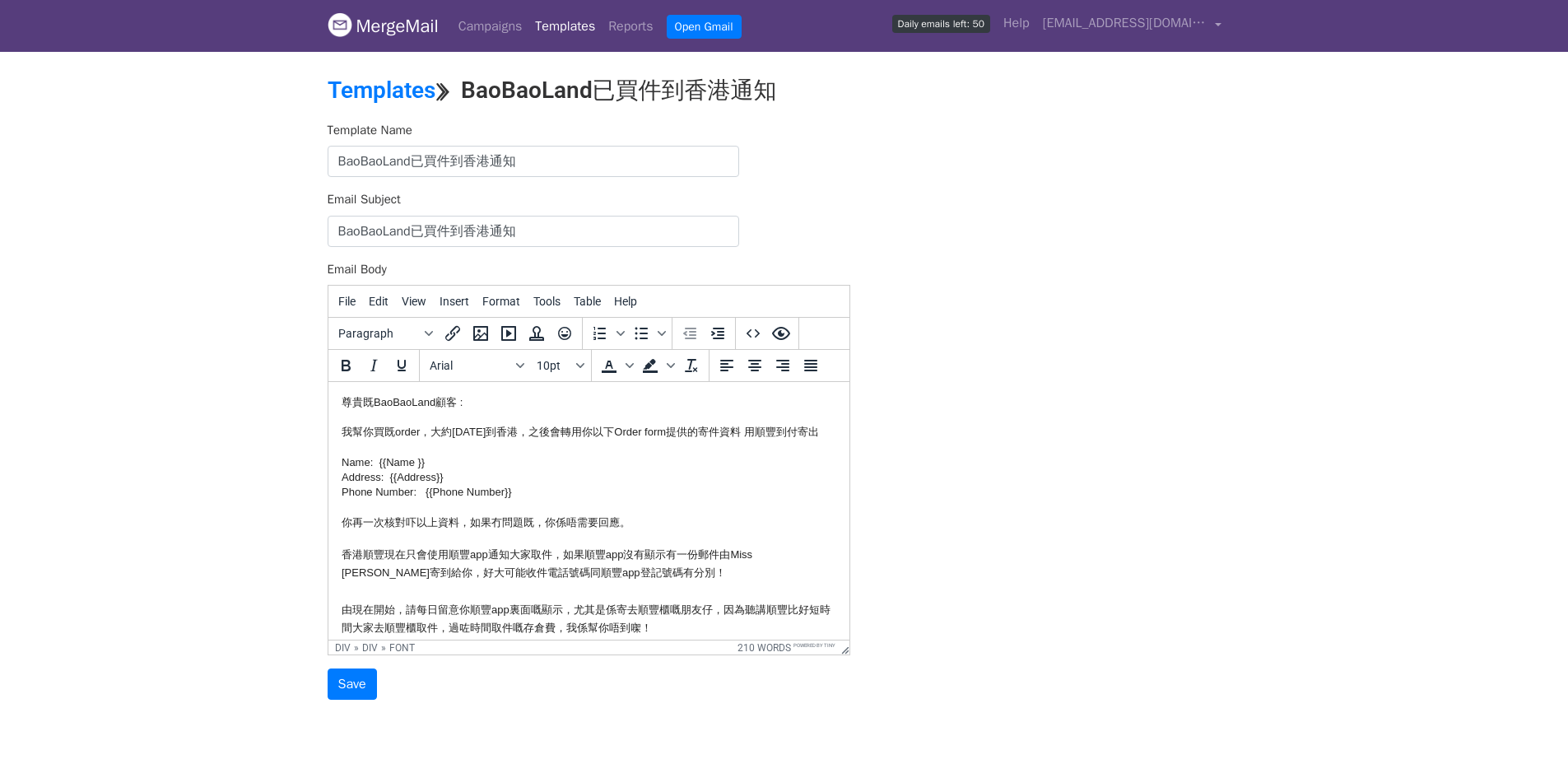 click on "Template Name
BaoBaoLand已買件到香港通知
Email Subject
BaoBaoLand已買件到香港通知
Email Body
File Edit View Insert Format Tools Table Help Paragraph To open the popup, press Shift+Enter To open the popup, press Shift+Enter Arial 10pt To open the popup, press Shift+Enter To open the popup, press Shift+Enter div  »  div  »  font 210 words Powered by Tiny
Save" at bounding box center (784, 411) 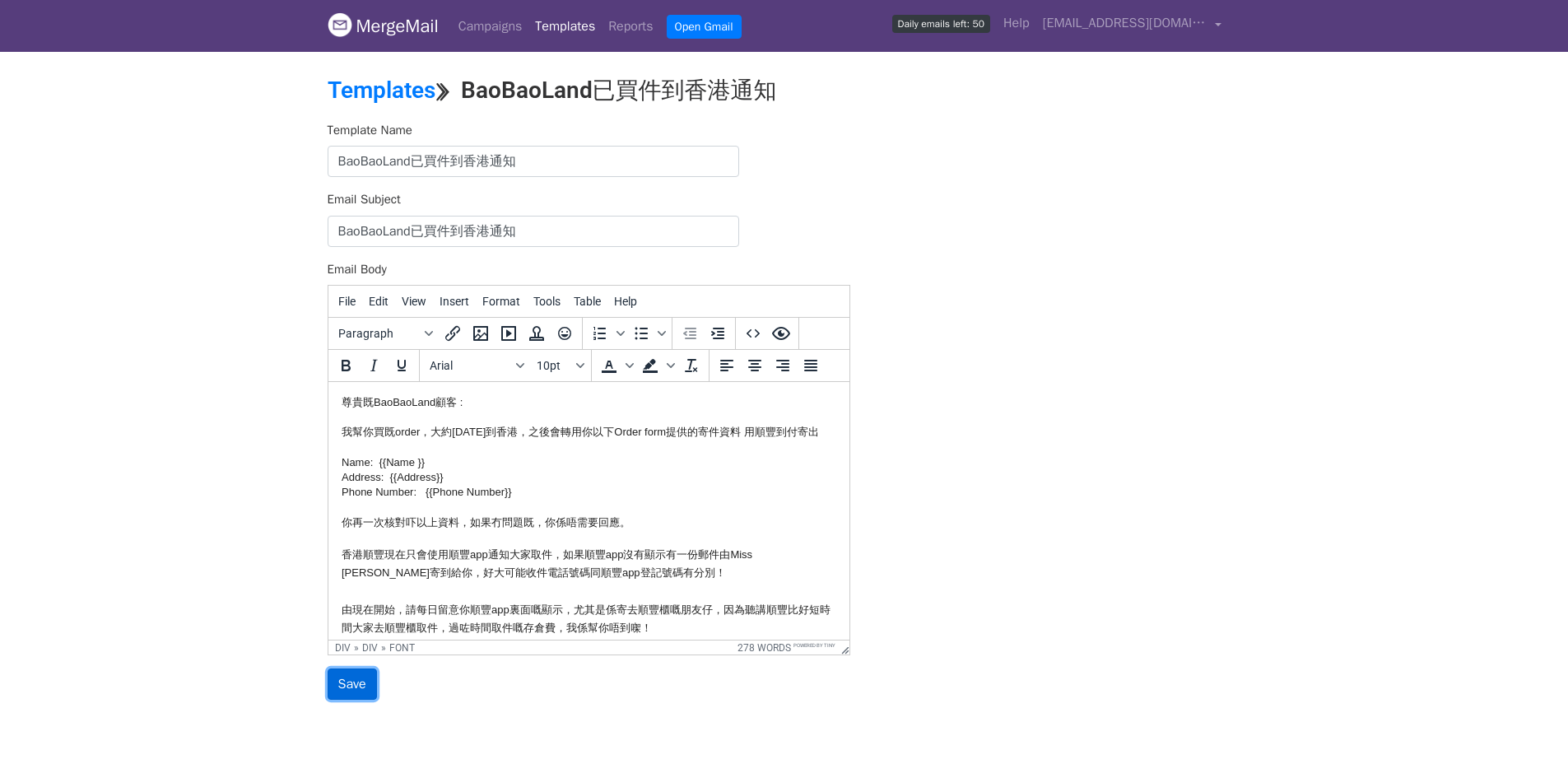 click on "Save" at bounding box center [352, 684] 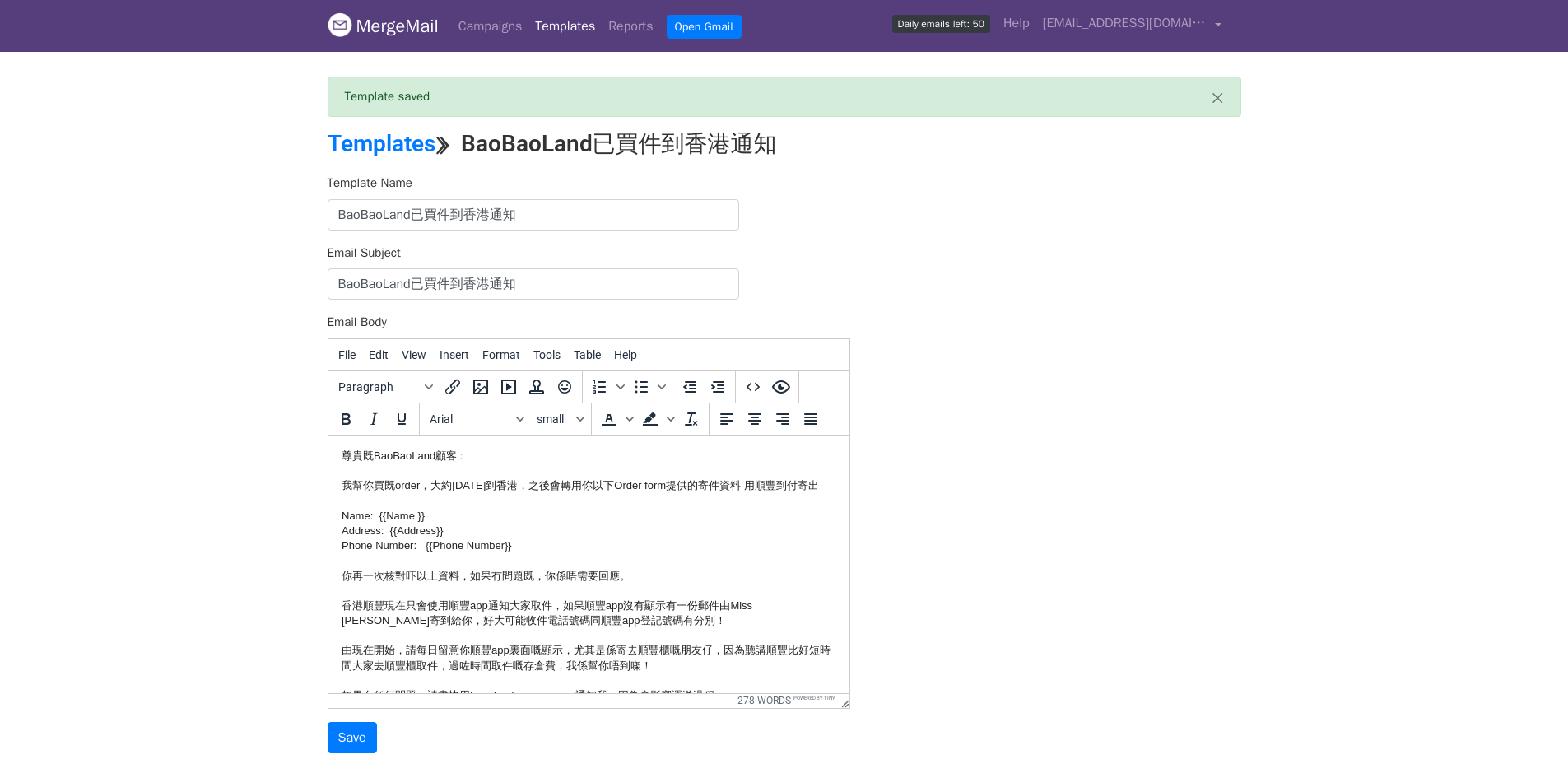 scroll, scrollTop: 0, scrollLeft: 0, axis: both 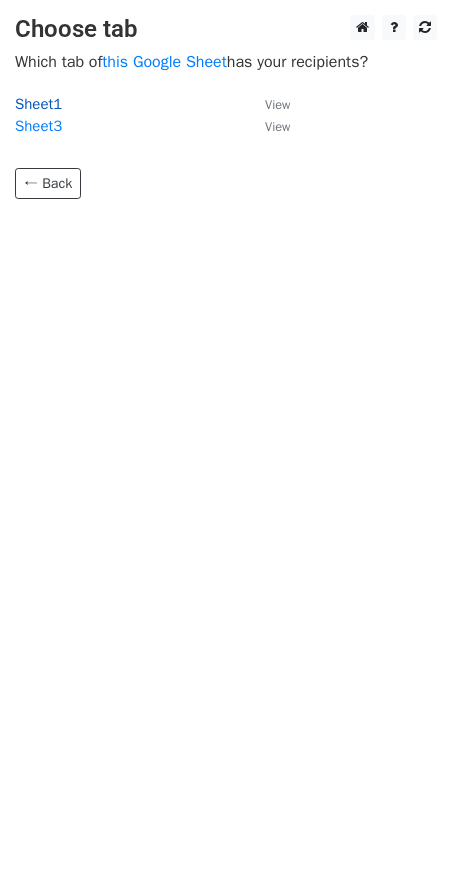 click on "Sheet1" at bounding box center [38, 104] 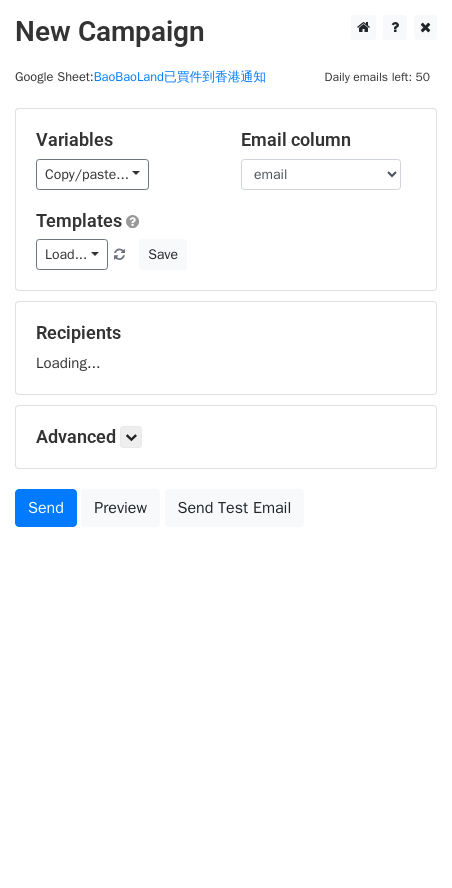 scroll, scrollTop: 0, scrollLeft: 0, axis: both 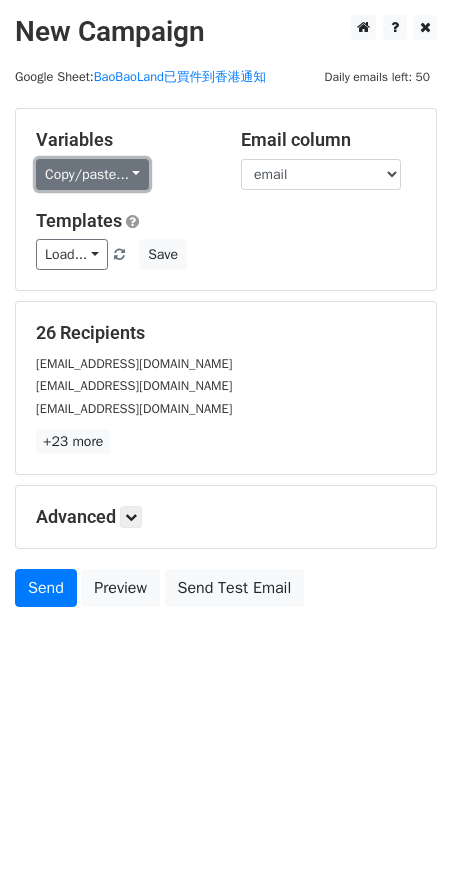 click on "Copy/paste..." at bounding box center (92, 174) 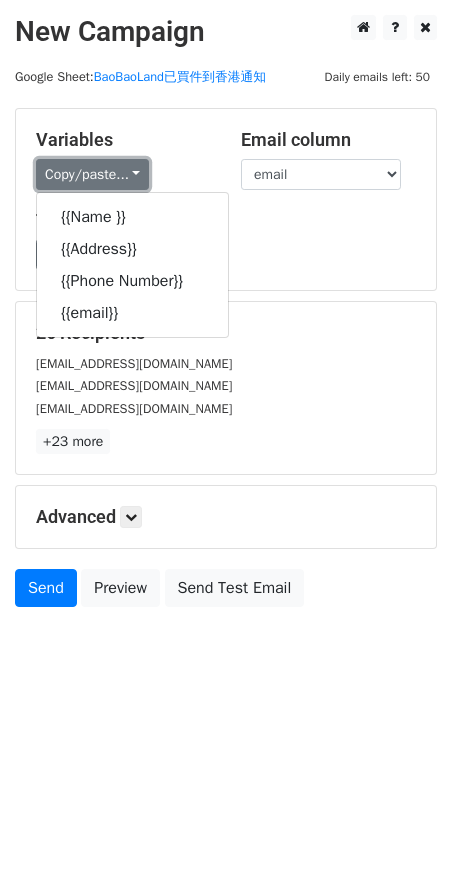 click on "Copy/paste..." at bounding box center (92, 174) 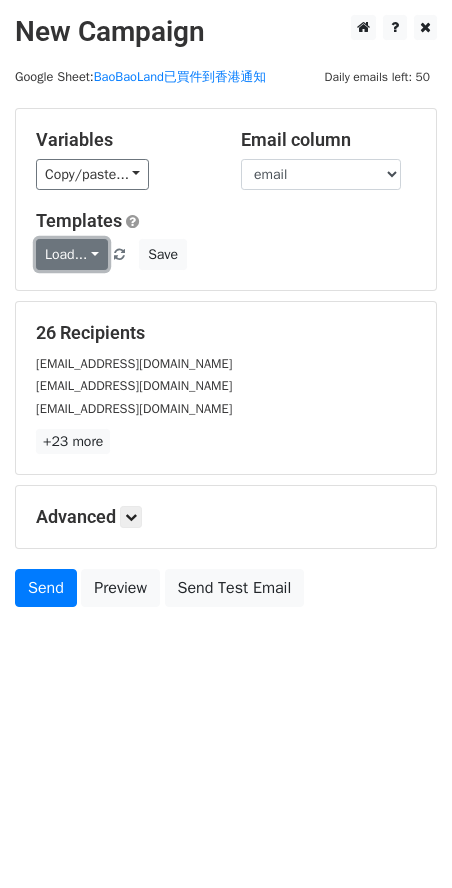 click on "Load..." at bounding box center (72, 254) 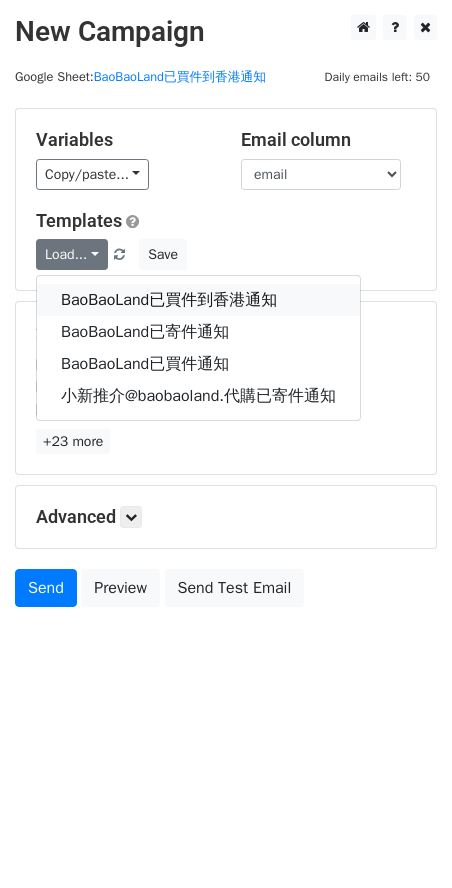 click on "BaoBaoLand已買件到香港通知" at bounding box center (198, 300) 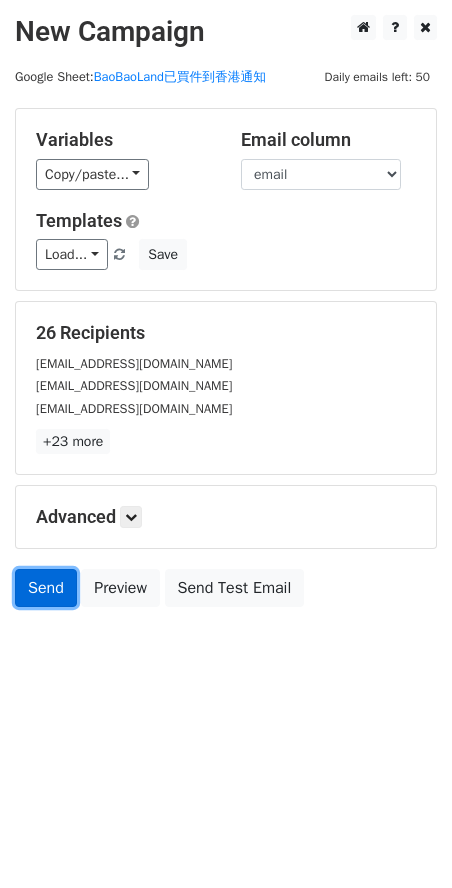 click on "Send" at bounding box center [46, 588] 